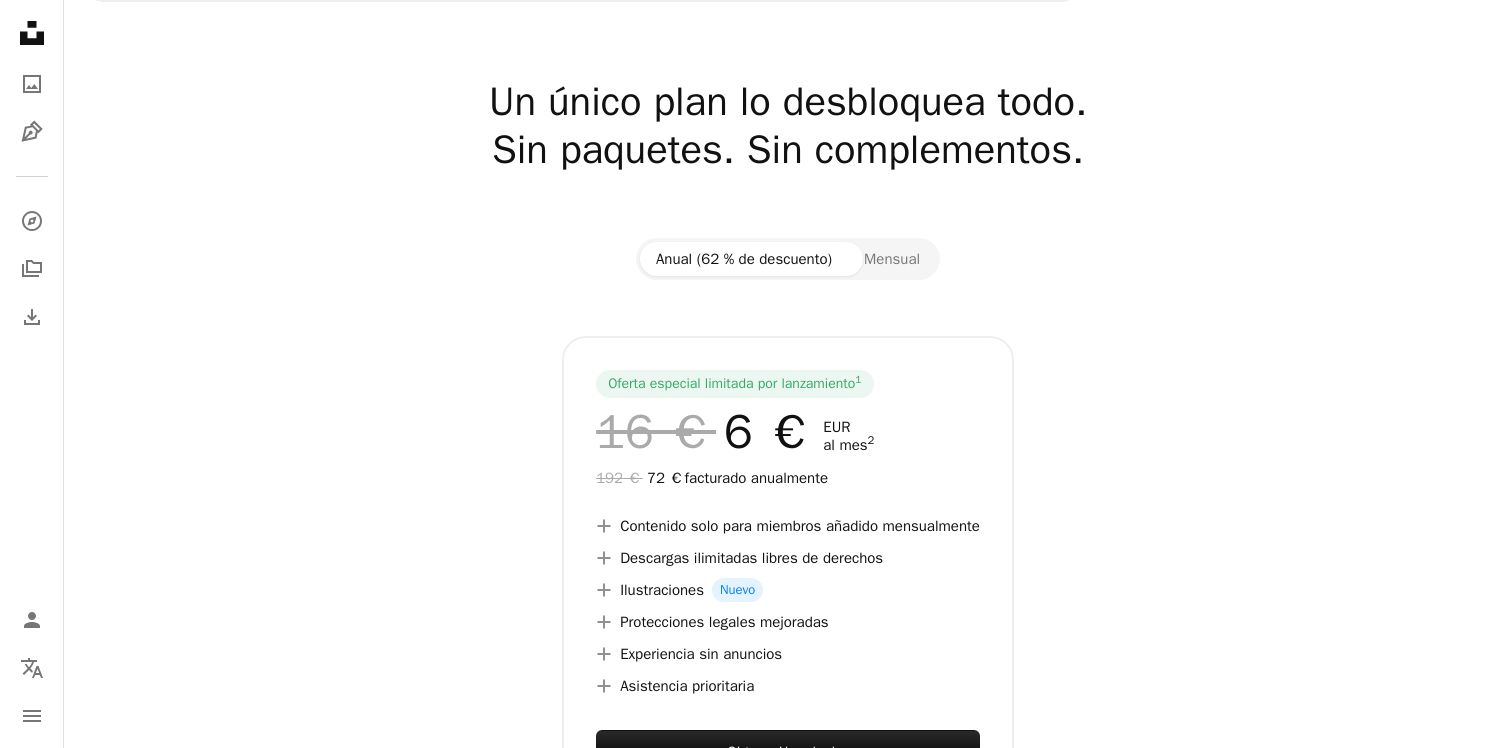 scroll, scrollTop: 0, scrollLeft: 0, axis: both 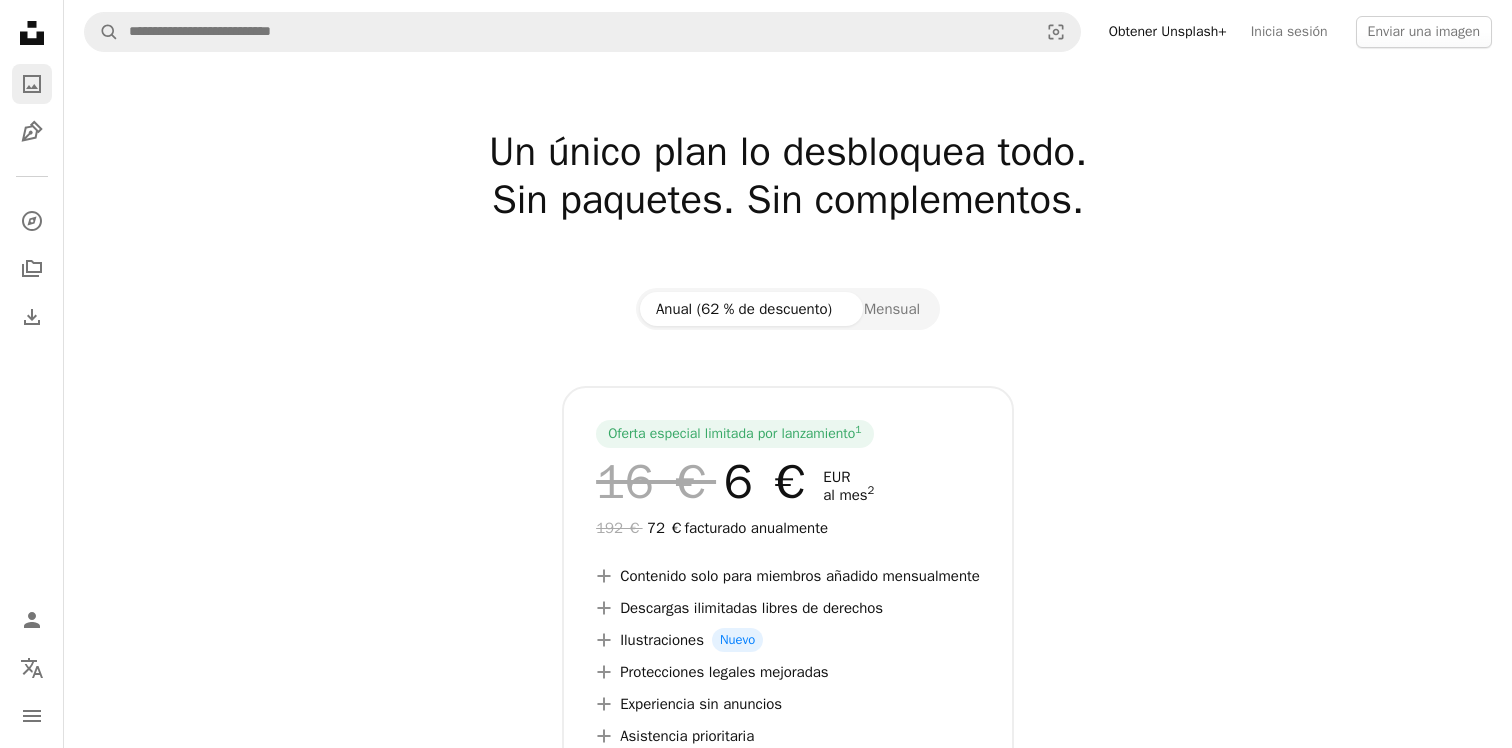 click on "A photo" at bounding box center (32, 84) 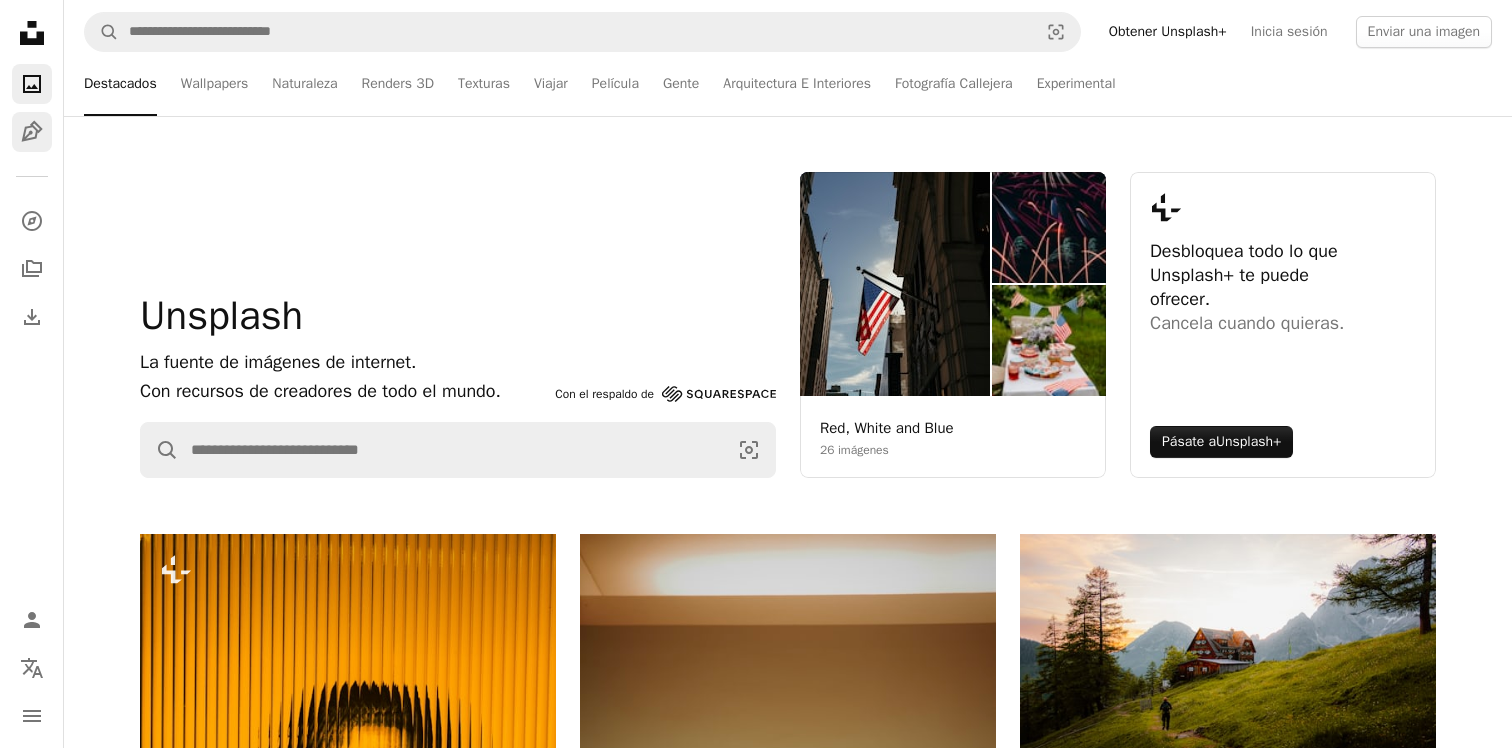 click on "Pen Tool" 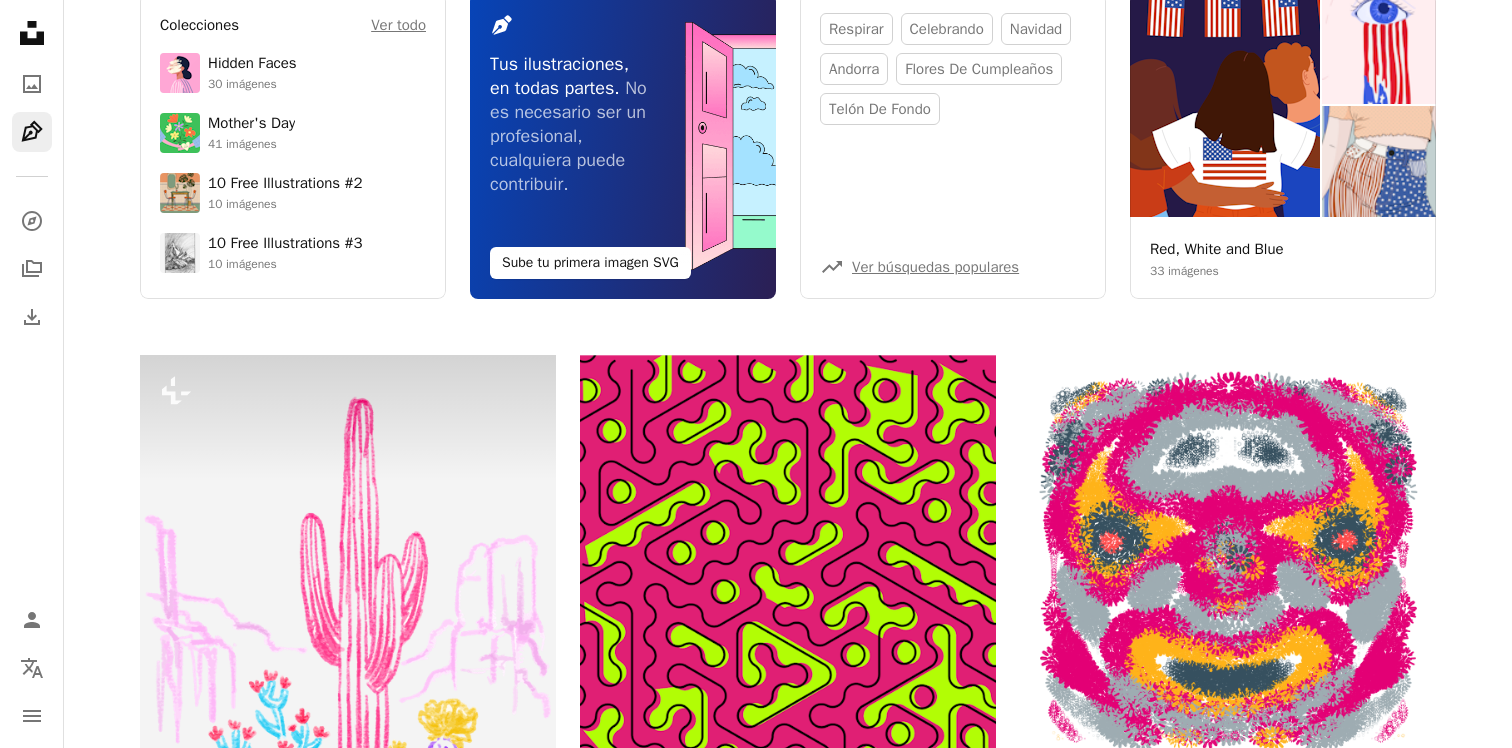 scroll, scrollTop: 0, scrollLeft: 0, axis: both 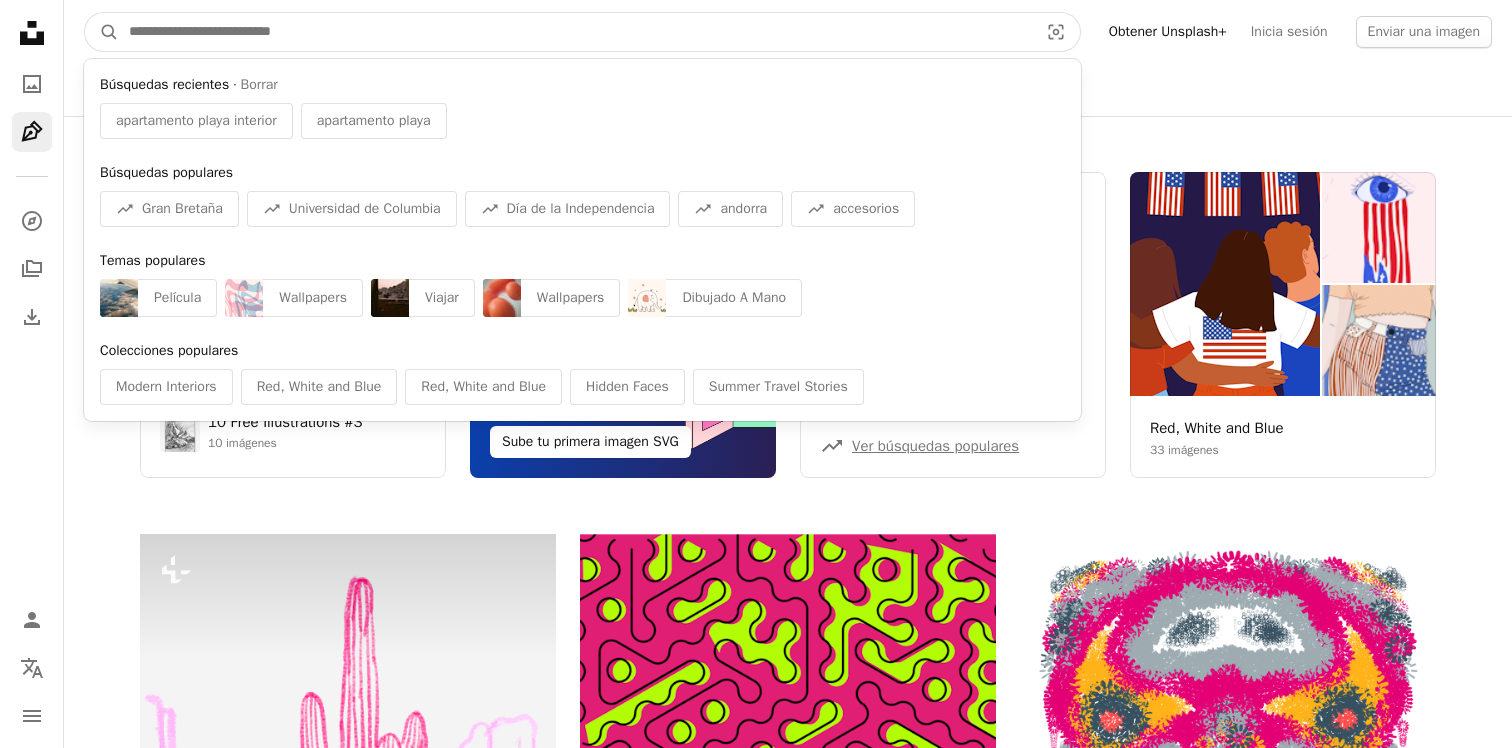 click at bounding box center [575, 32] 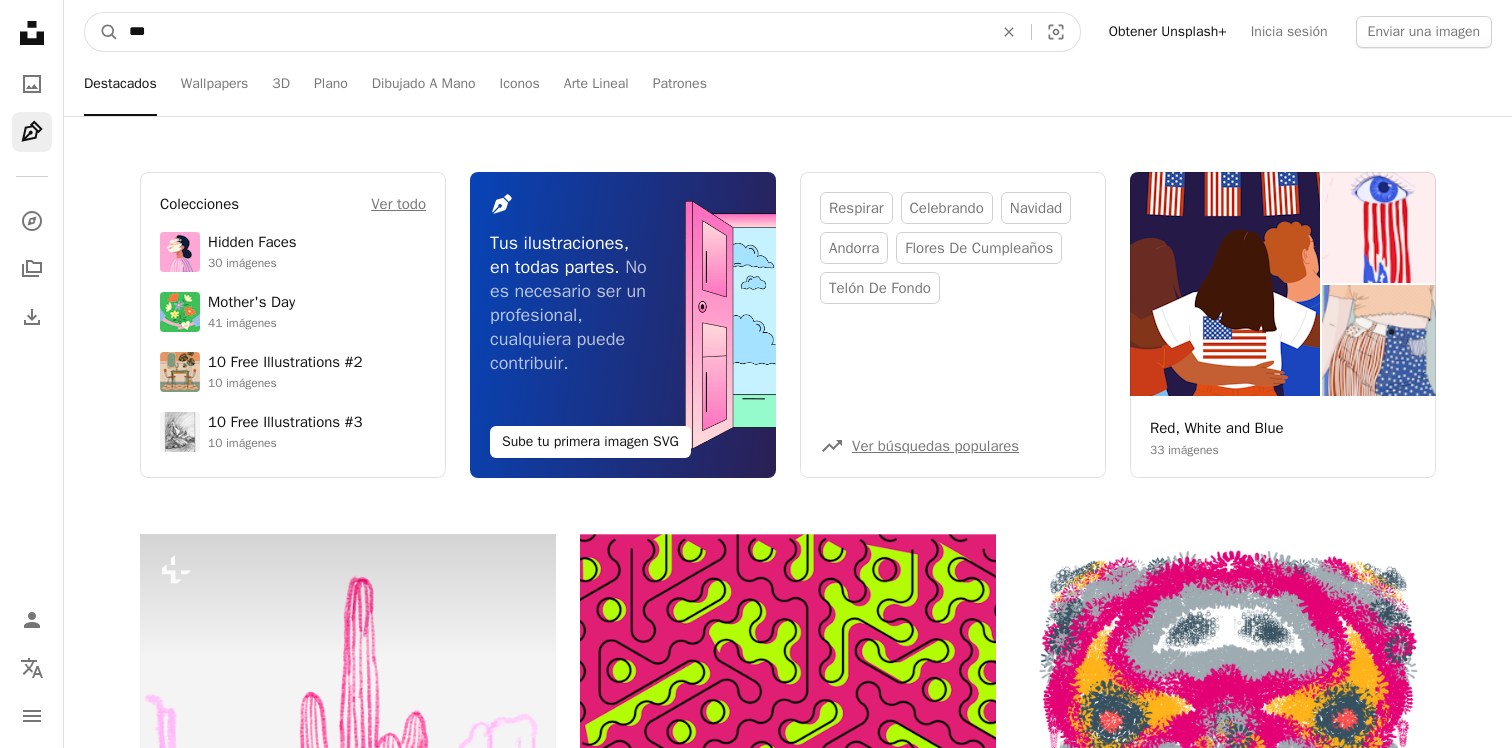 type on "****" 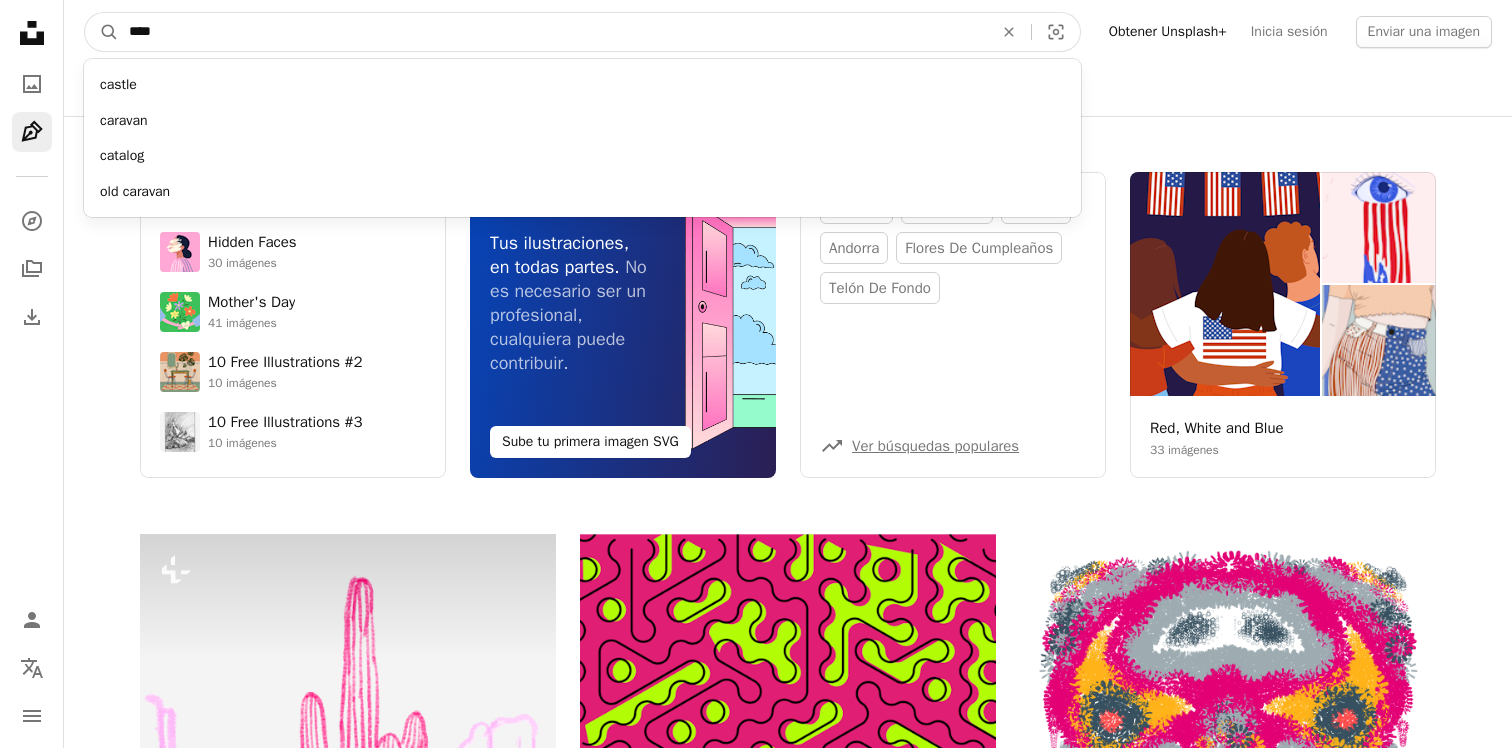 click on "A magnifying glass" at bounding box center [102, 32] 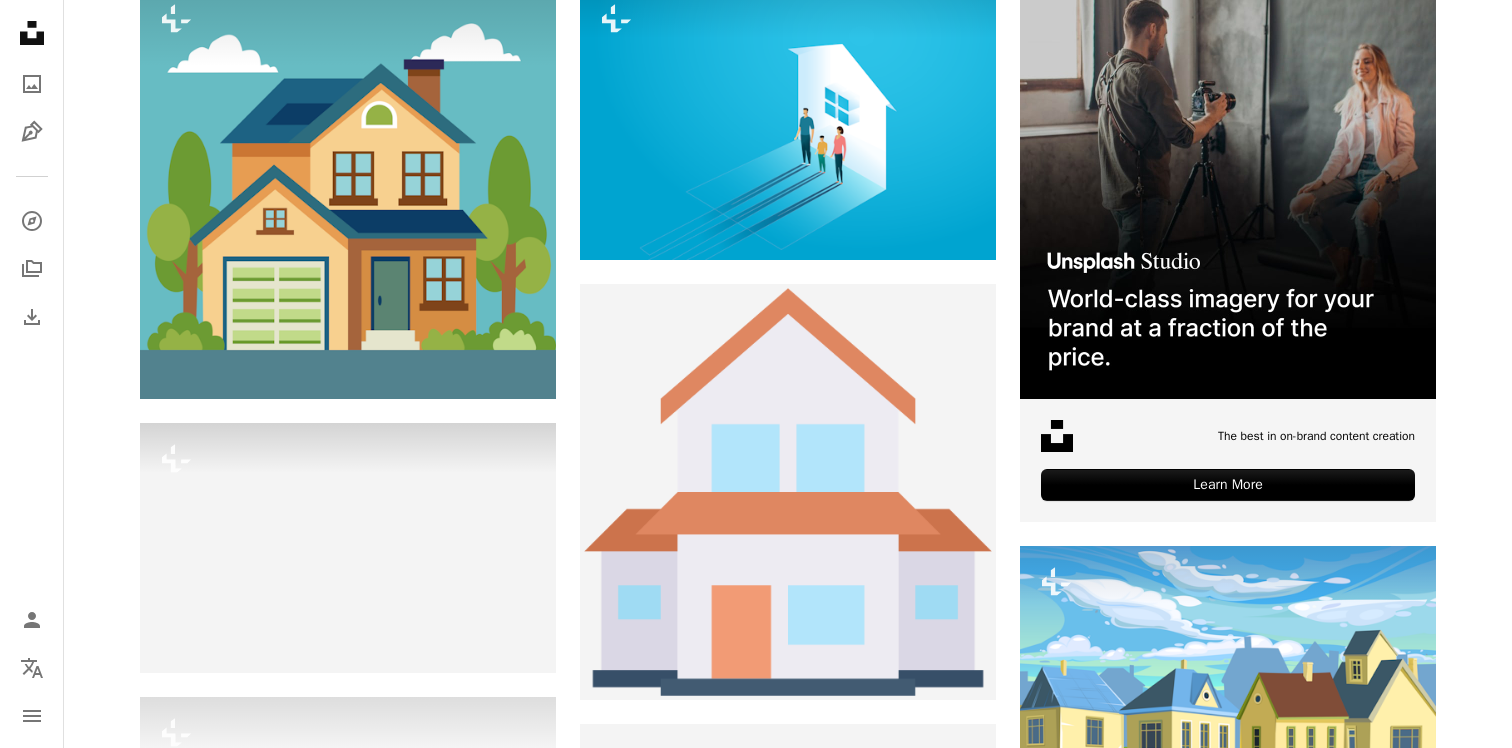 scroll, scrollTop: 0, scrollLeft: 0, axis: both 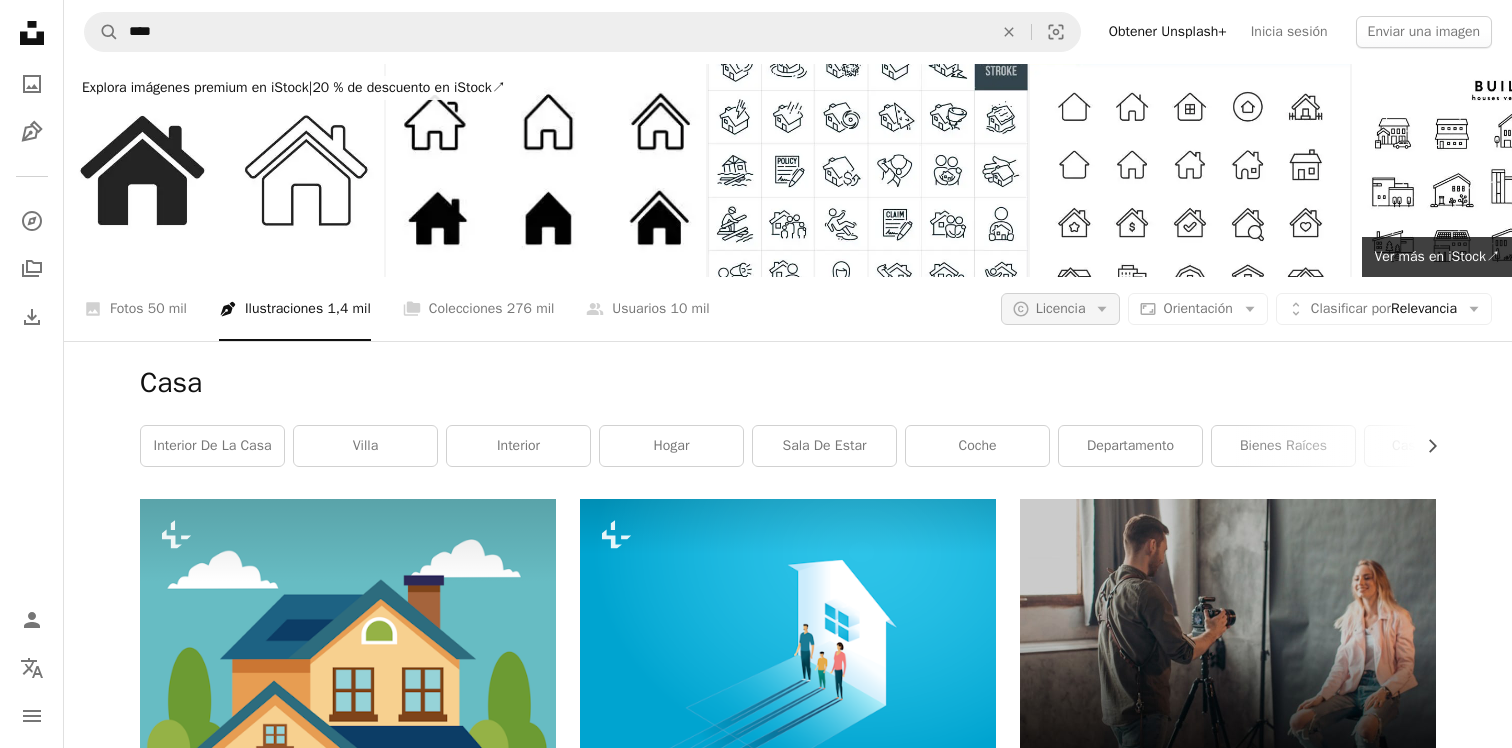 click on "Arrow down" 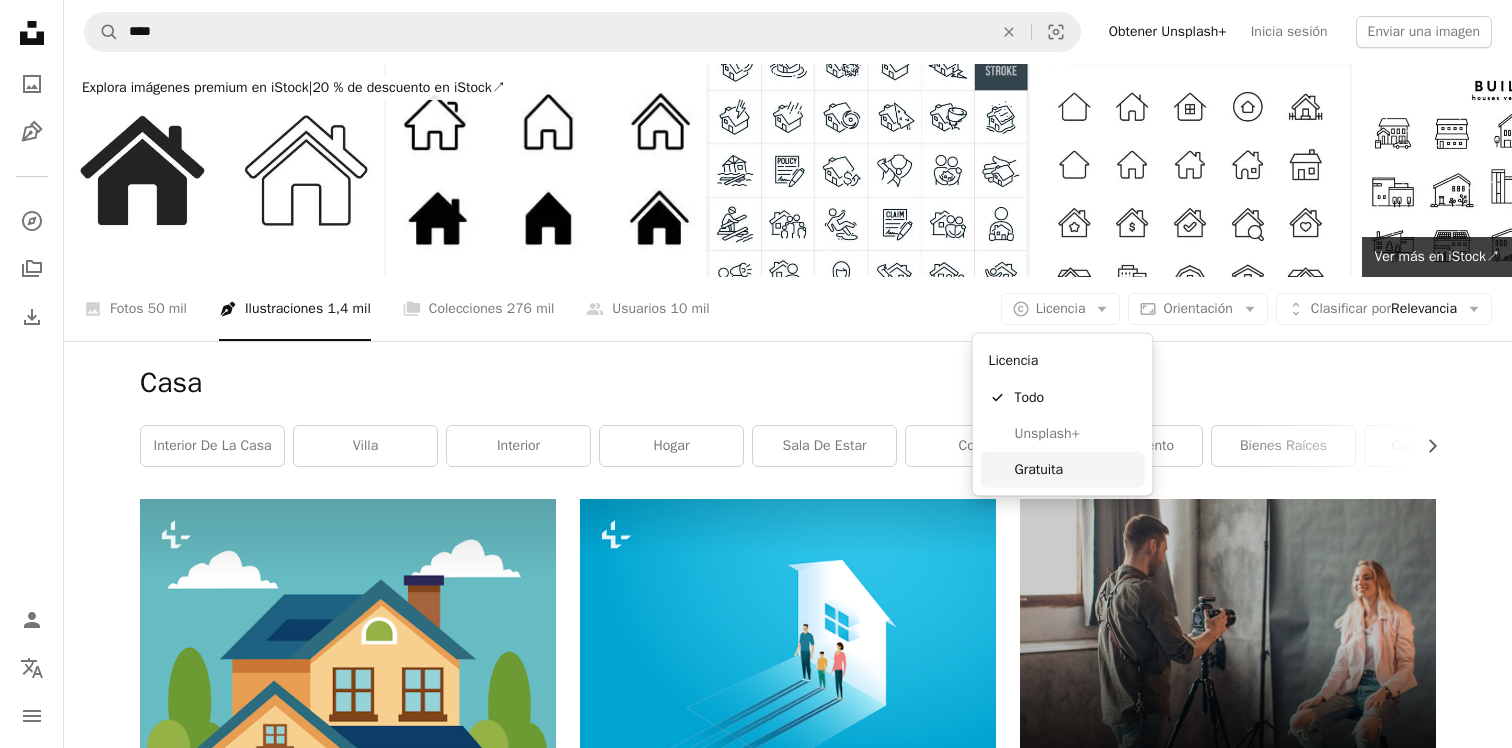 click on "Gratuita" at bounding box center [1076, 469] 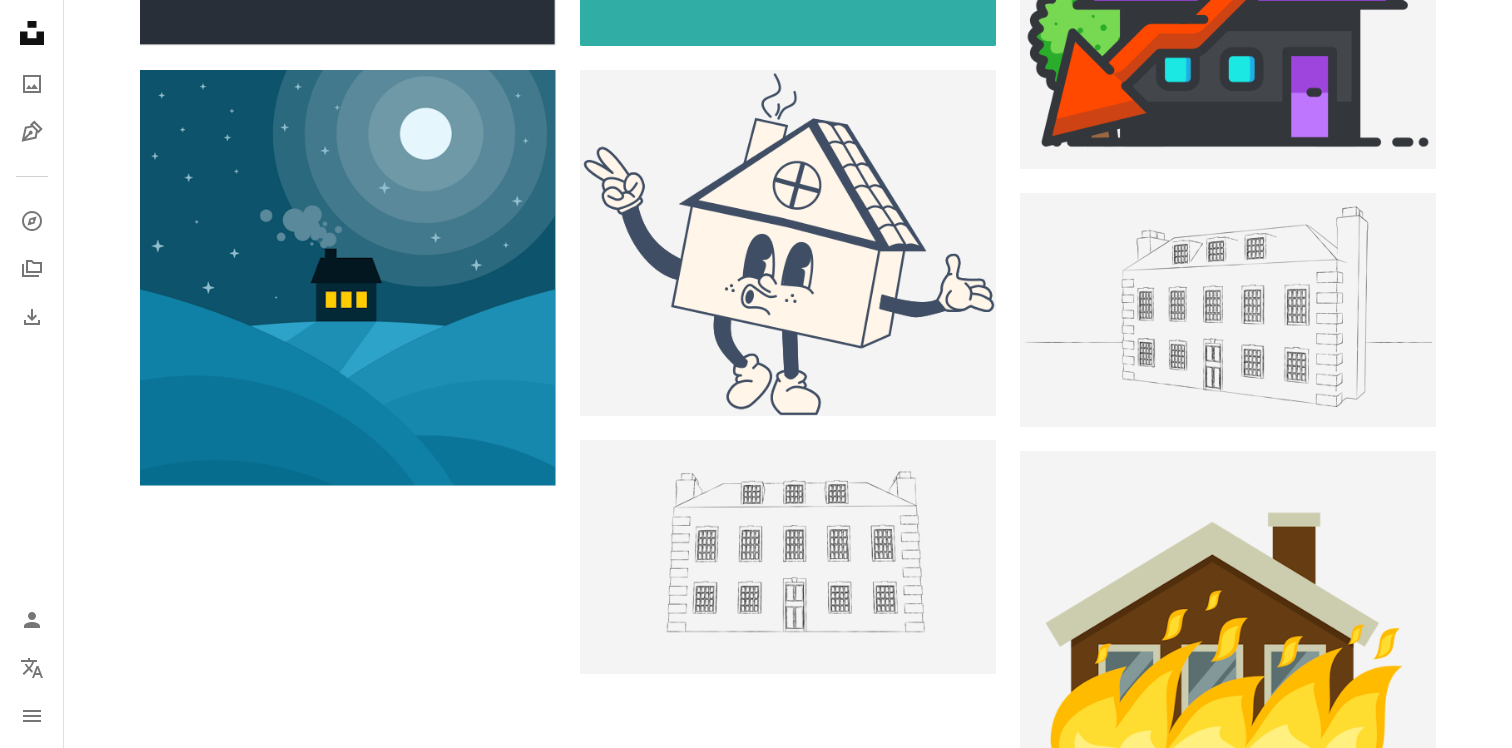 scroll, scrollTop: 2841, scrollLeft: 0, axis: vertical 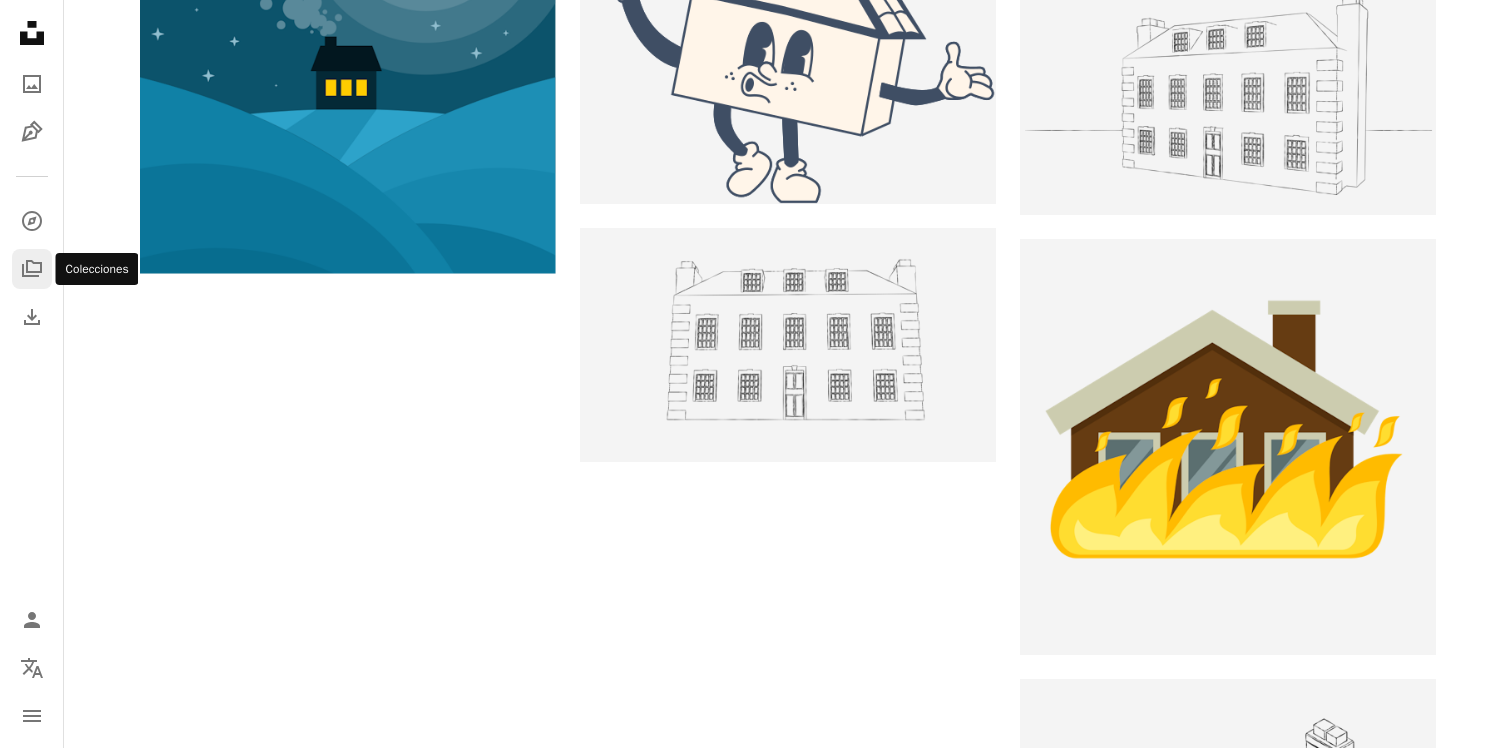 click on "A stack of folders" at bounding box center (32, 269) 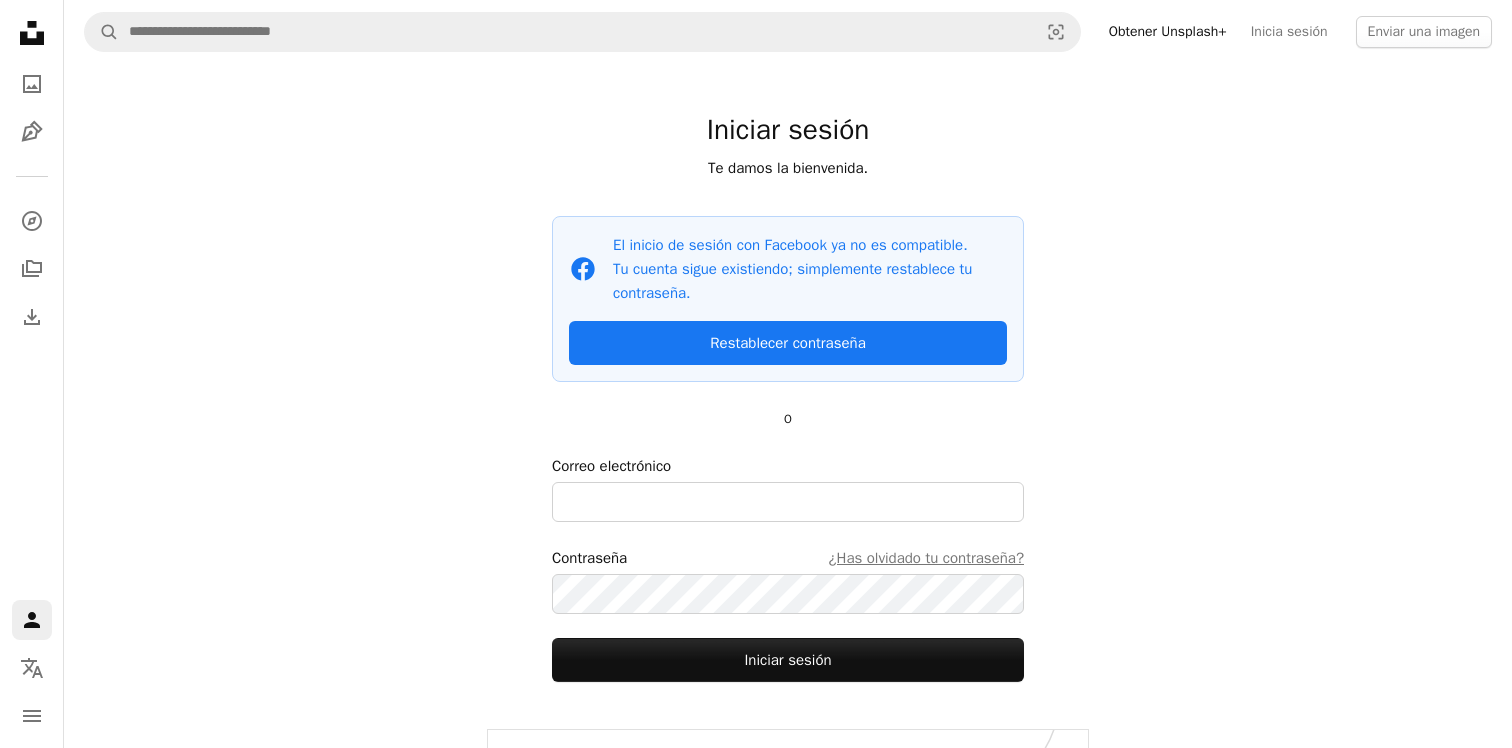 scroll, scrollTop: 86, scrollLeft: 0, axis: vertical 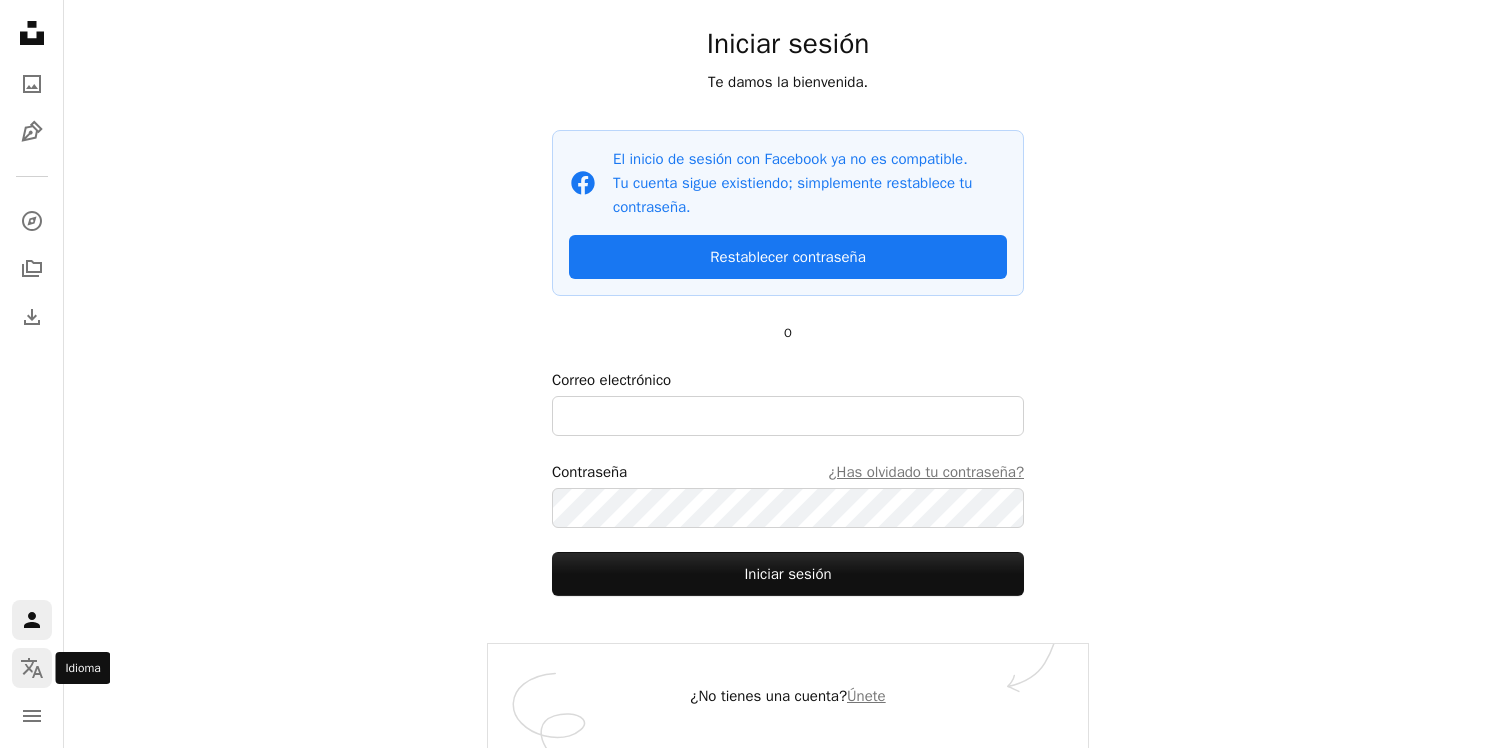 click on "Localization icon" 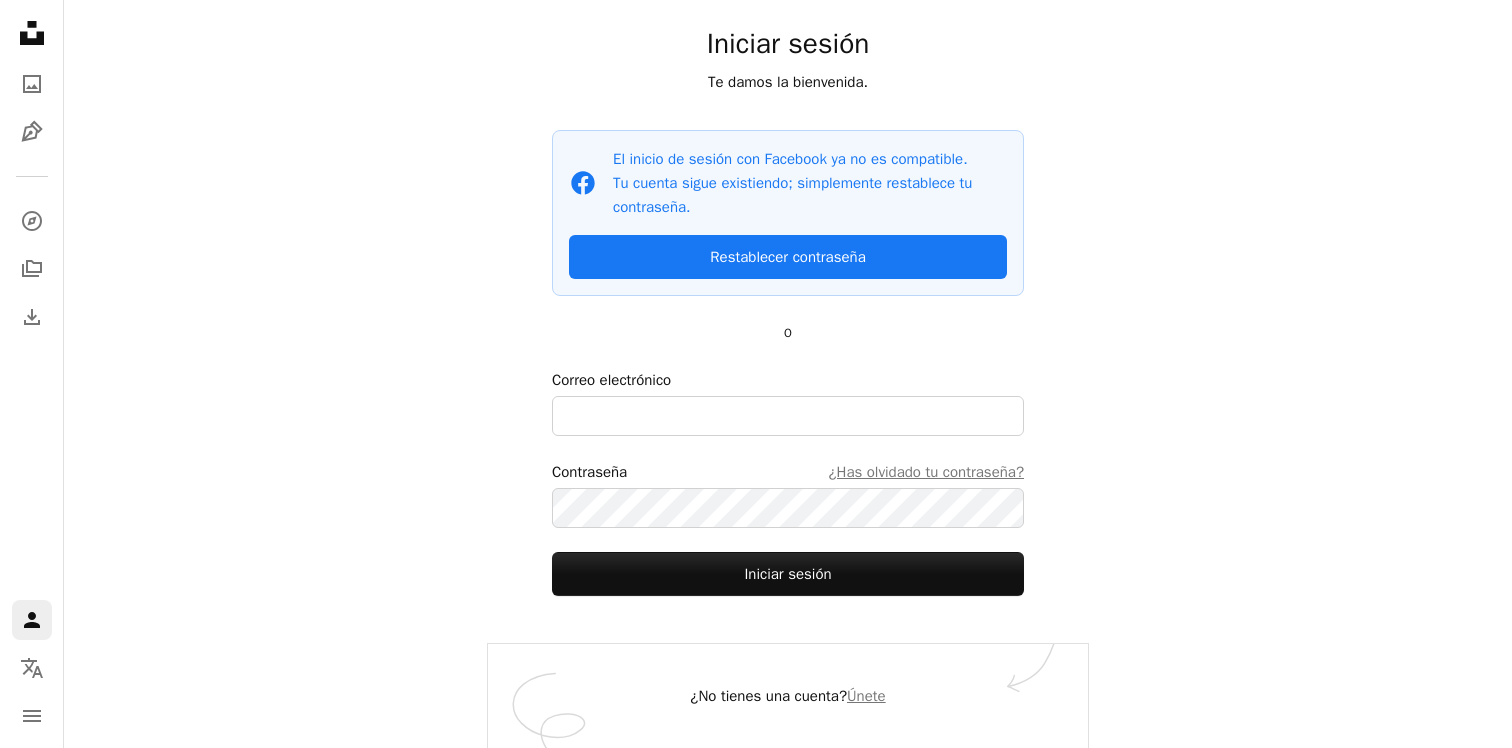 click on "A X shape Unsplash utiliza cookies y tecnologías similares para proteger nuestro sitio, proporcionar funciones útiles a los usuarios de licencias gratuitas y de pago, y garantizar un rendimiento óptimo. Al hacer clic en “Aceptar todas las cookies” o cerrar este aviso, das tu consentimiento para el uso de todas las cookies. Al hacer clic en “Aceptar solo las esenciales”, solo aceptas el uso de cookies que son estrictamente necesarias para que el sitio funcione. Consulta nuestra  Política de cookies  para obtener más información. Administrar cookies Aceptar solo las esenciales Aceptar todas las cookies Unsplash logo Página de inicio de Unsplash A photo Pen Tool A compass A stack of folders Download Person Localization icon navigation menu A magnifying glass Visual search Obtener Unsplash+ Inicia sesión Enviar una imagen Iniciar sesión Te damos la bienvenida. Facebook icon El inicio de sesión con Facebook ya no es compatible. Tu cuenta sigue existiendo; simplemente restablece tu contraseña. O" at bounding box center (756, 331) 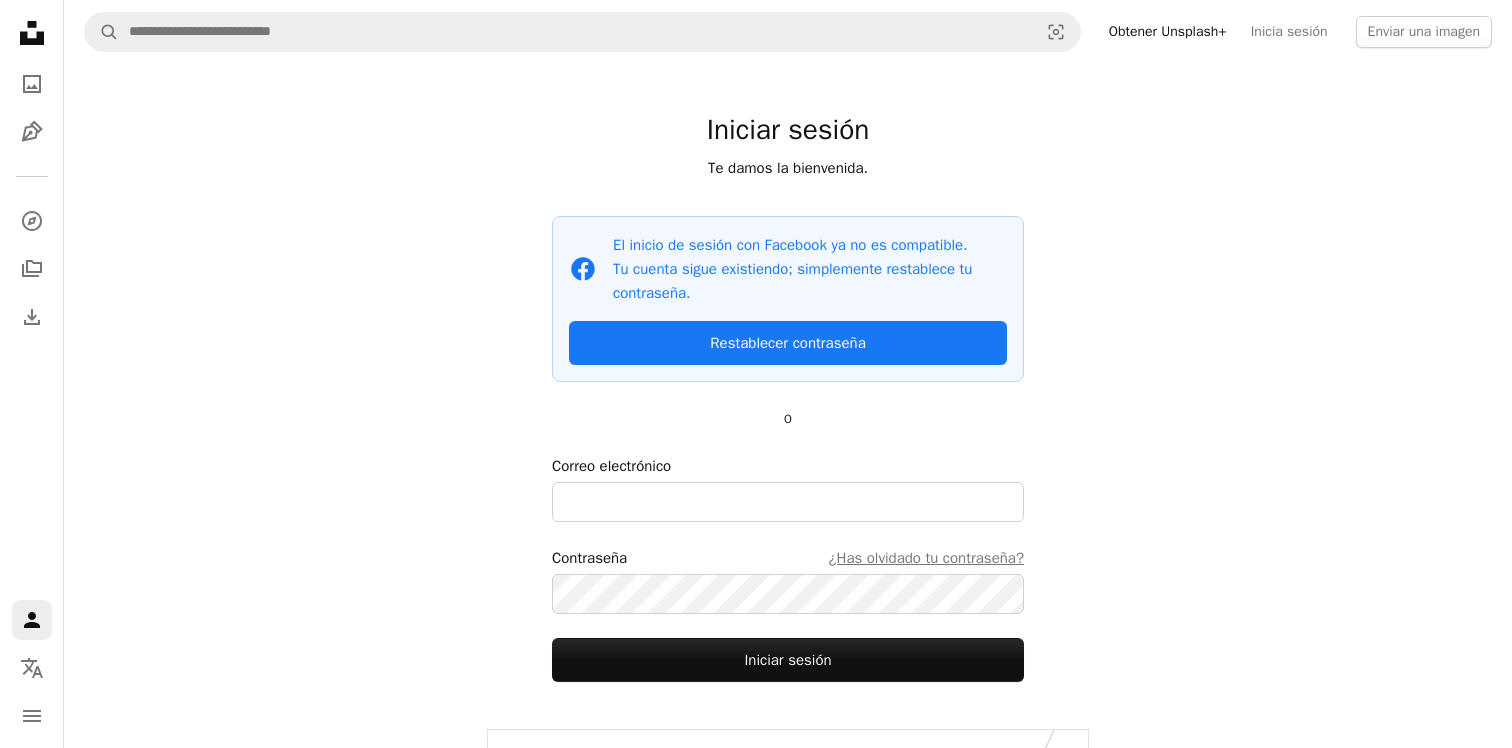 click 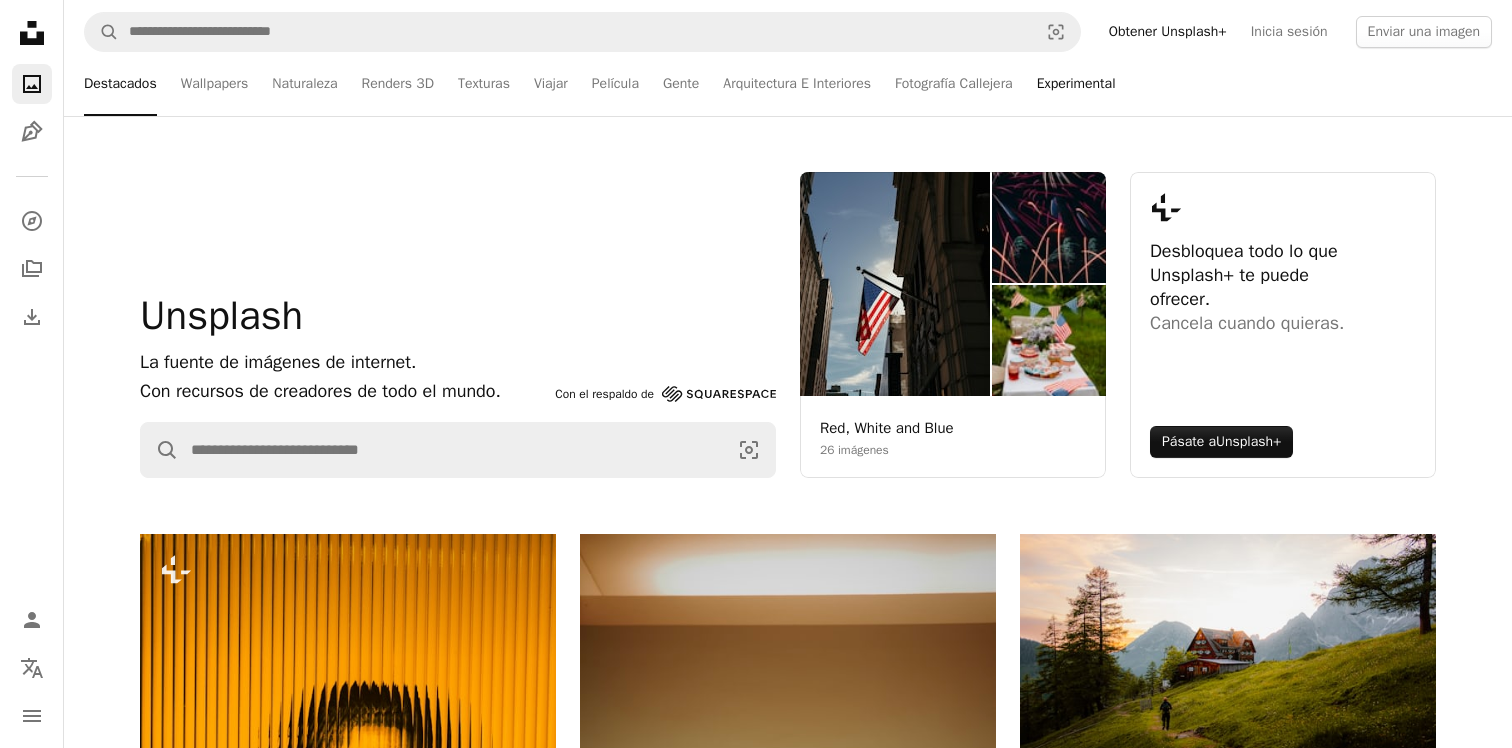 click on "Experimental" at bounding box center (1076, 84) 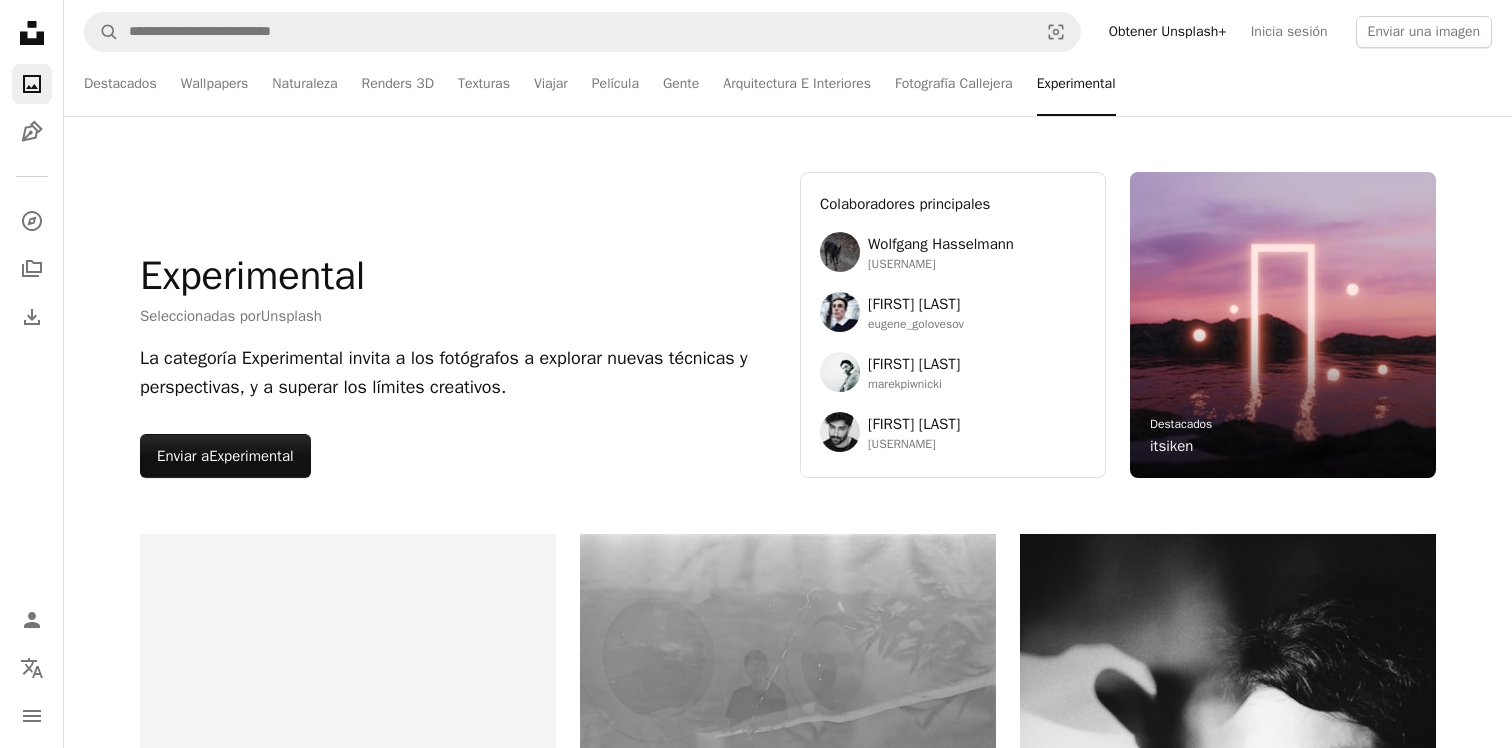 click on "Obtener Unsplash+" at bounding box center (1168, 32) 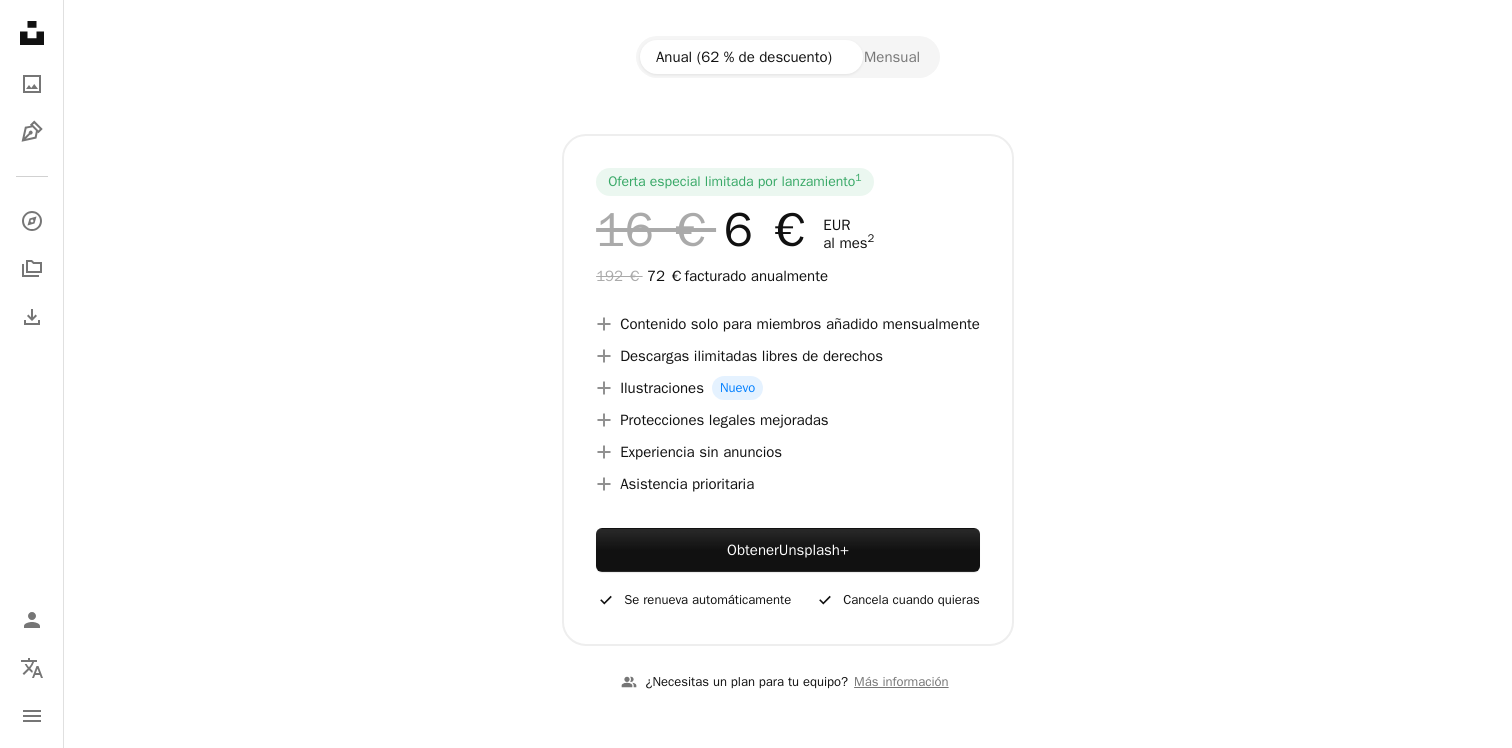 scroll, scrollTop: 266, scrollLeft: 0, axis: vertical 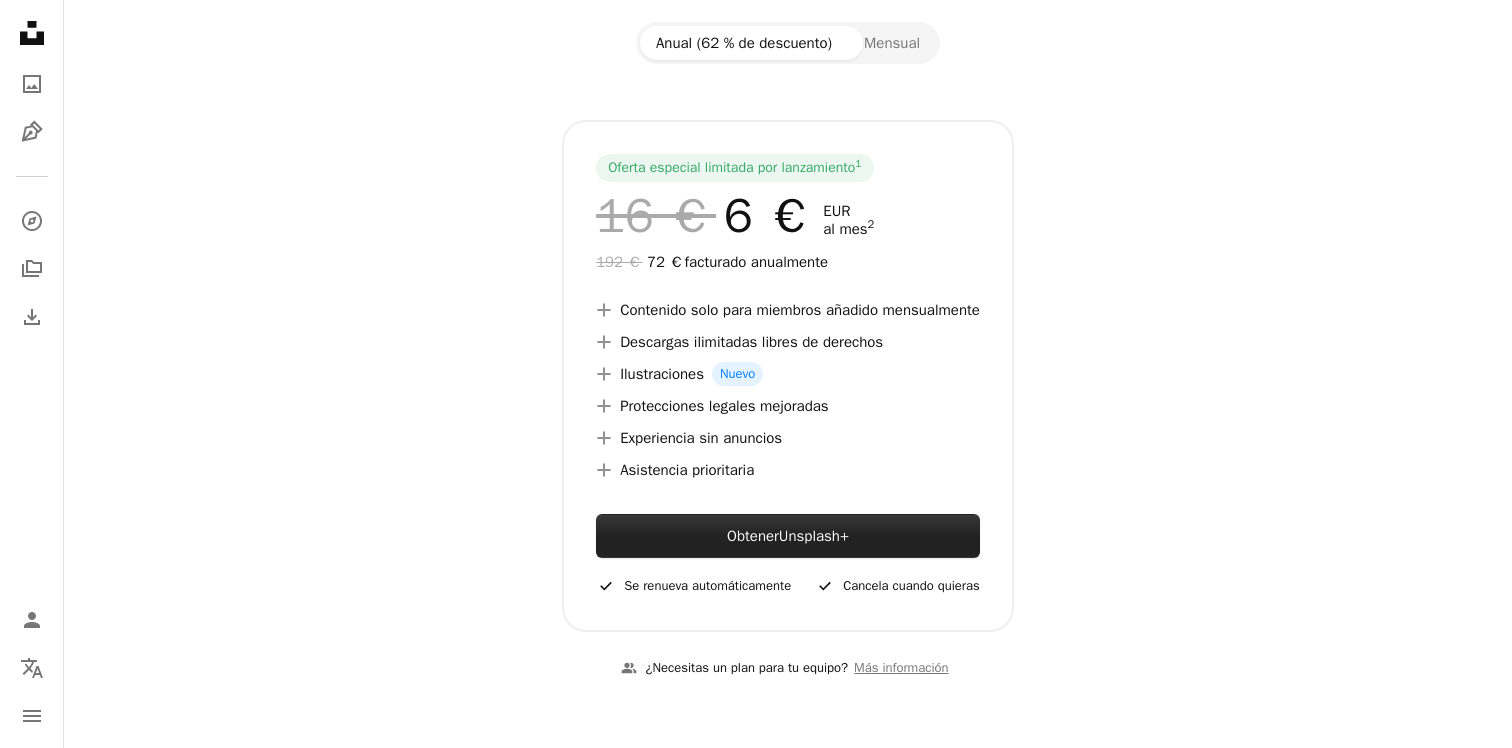 click on "Unsplash+" at bounding box center [814, 536] 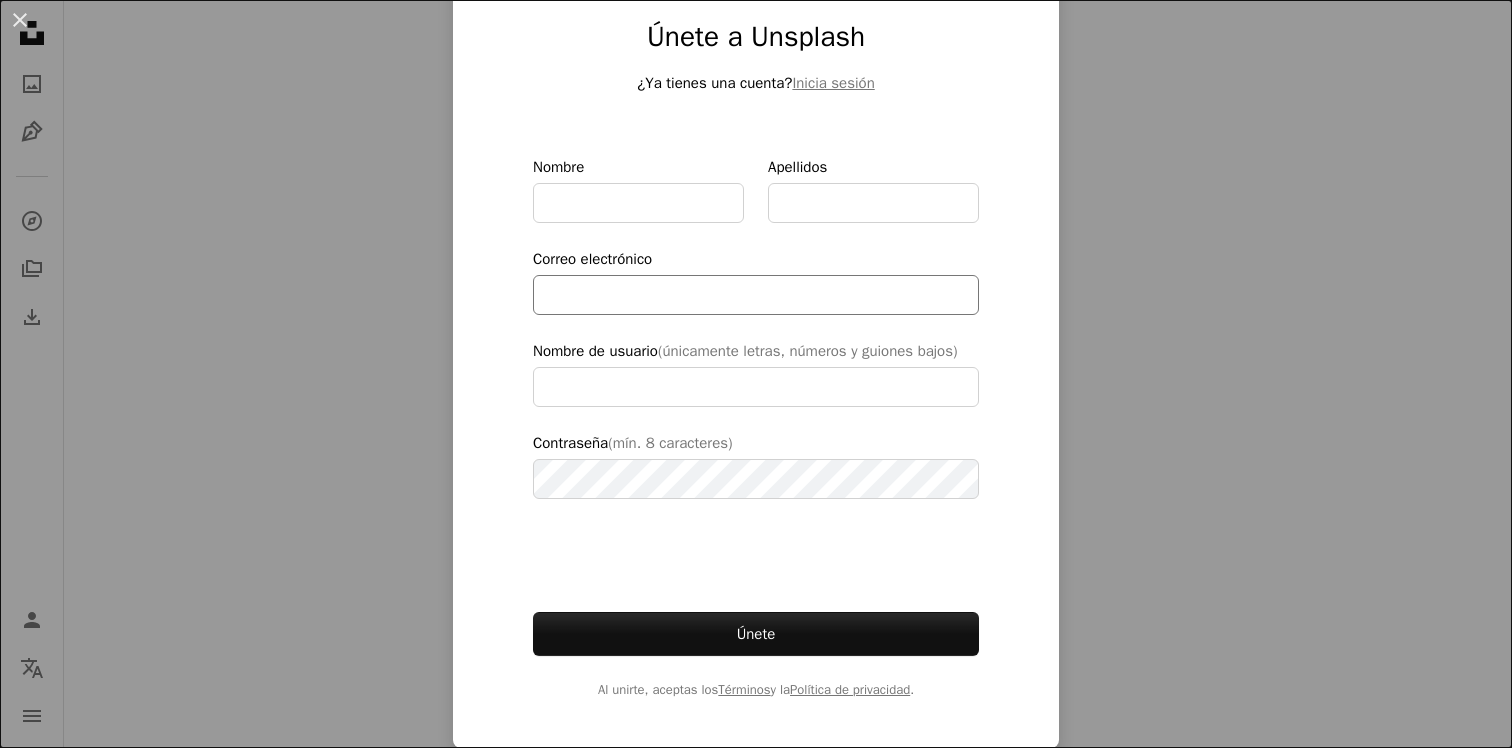 scroll, scrollTop: 0, scrollLeft: 0, axis: both 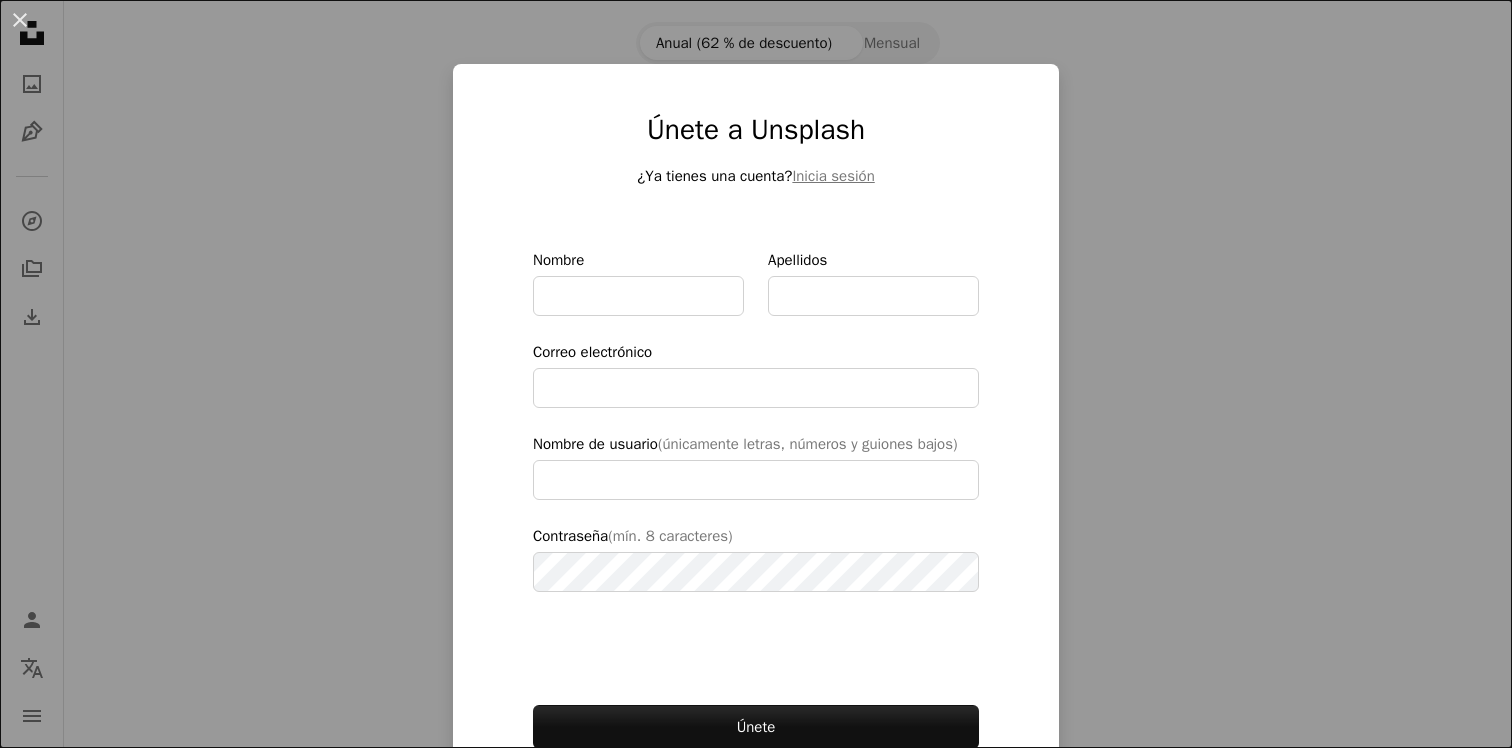 type on "**********" 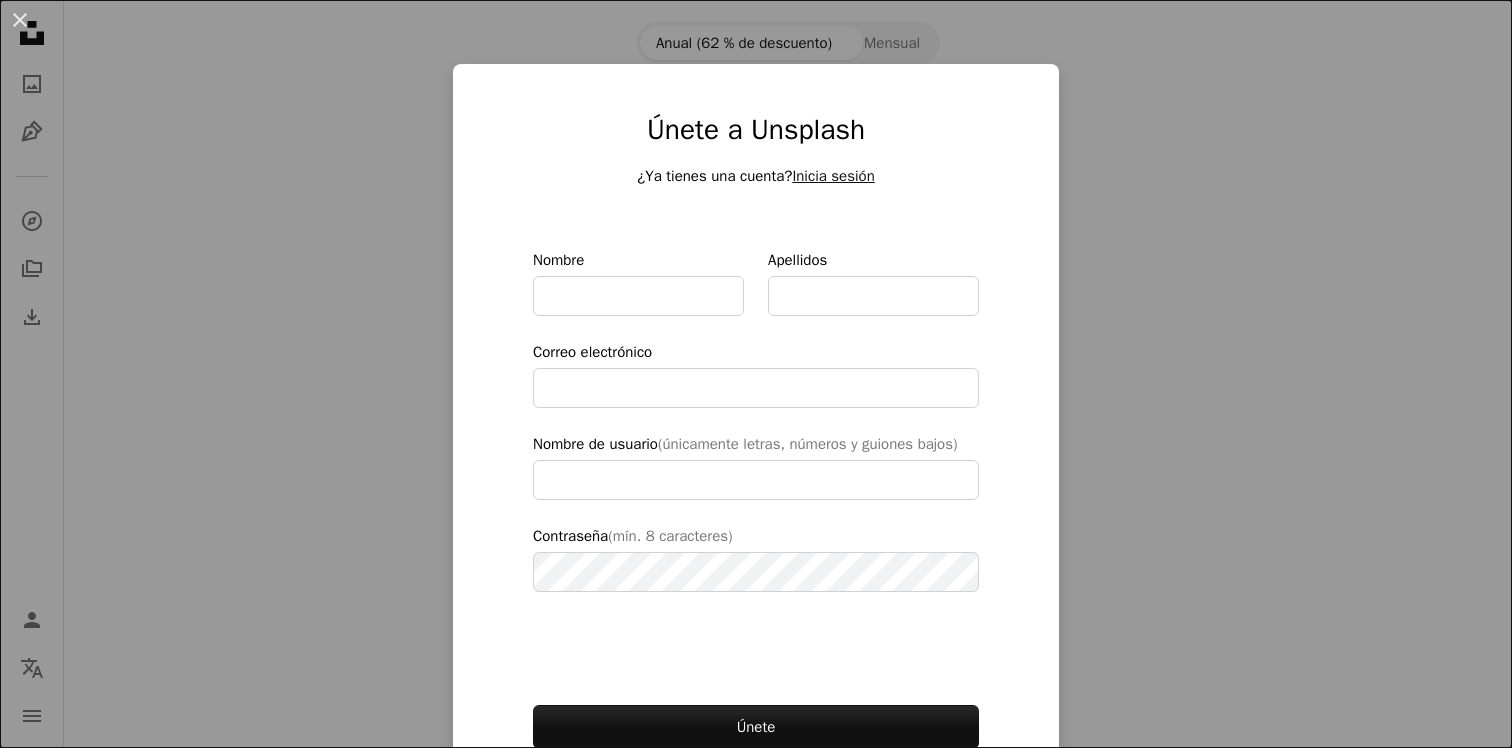 click on "Inicia sesión" at bounding box center [833, 176] 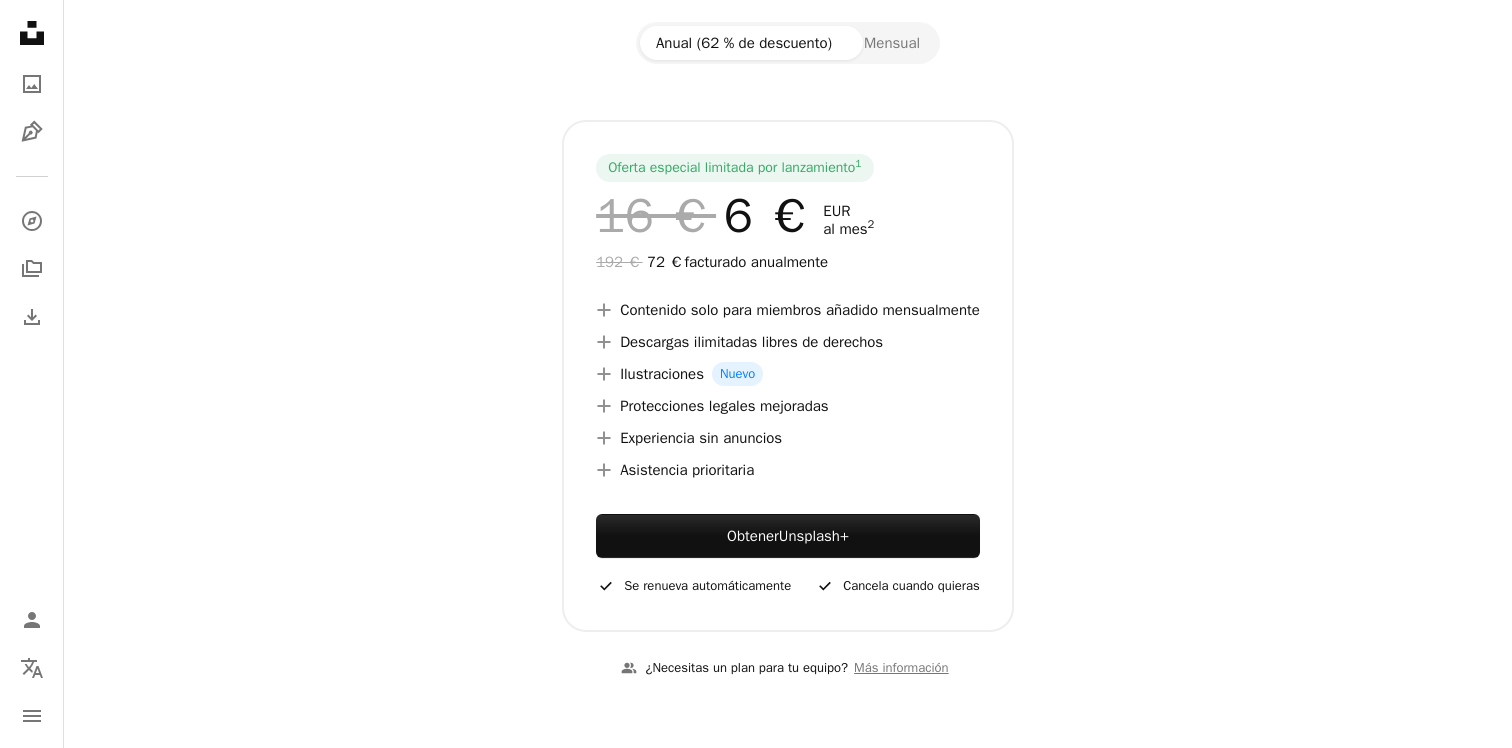 click on "Correo electrónico" at bounding box center (749, 5061) 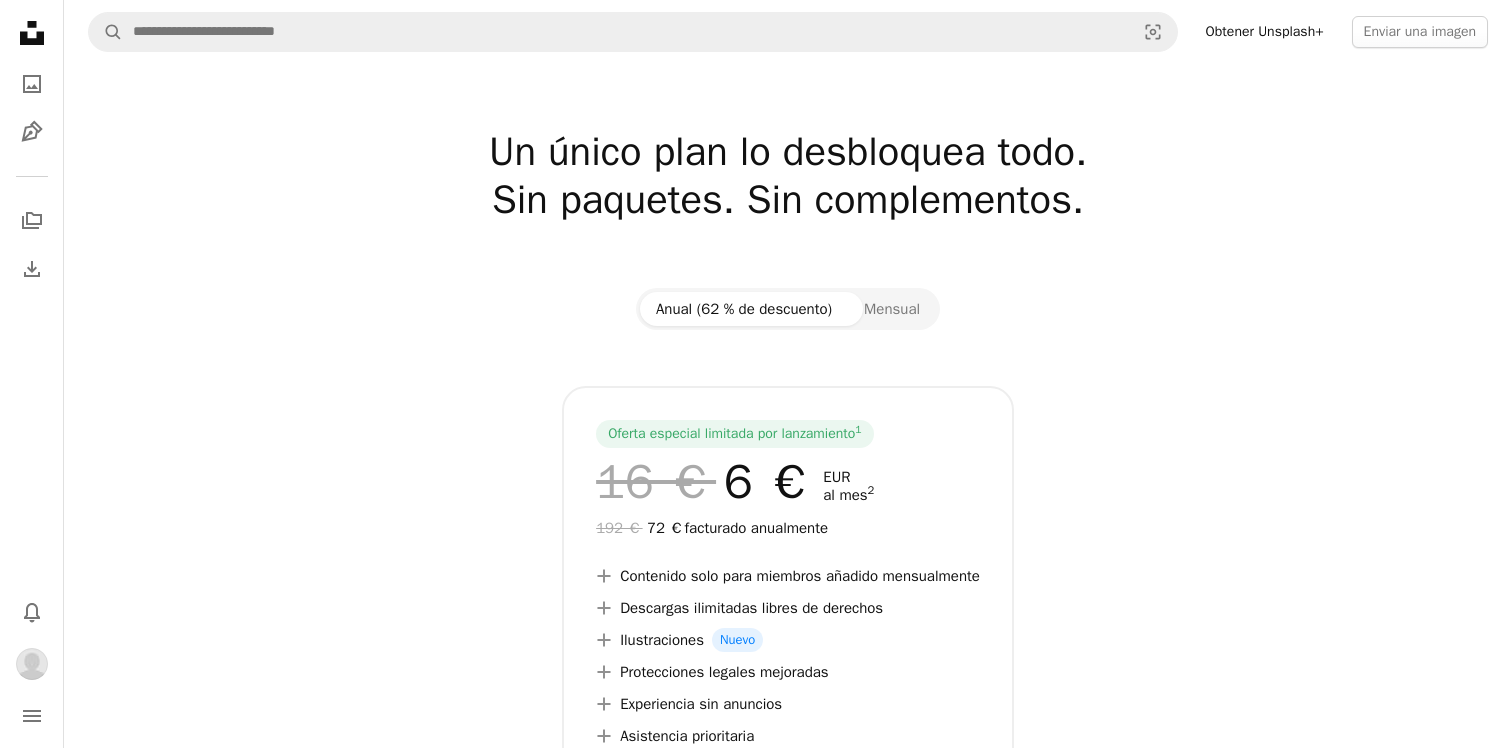scroll, scrollTop: 0, scrollLeft: 0, axis: both 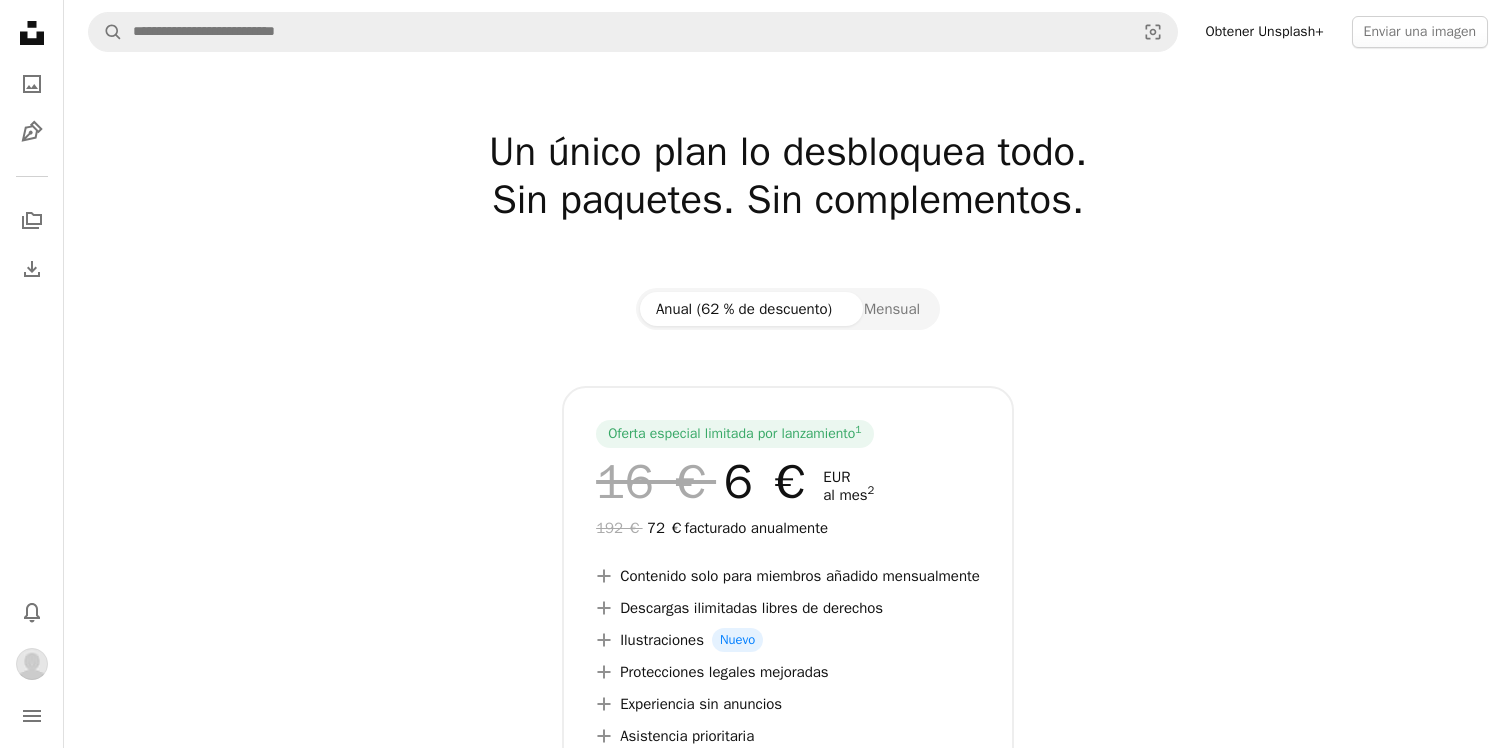 click 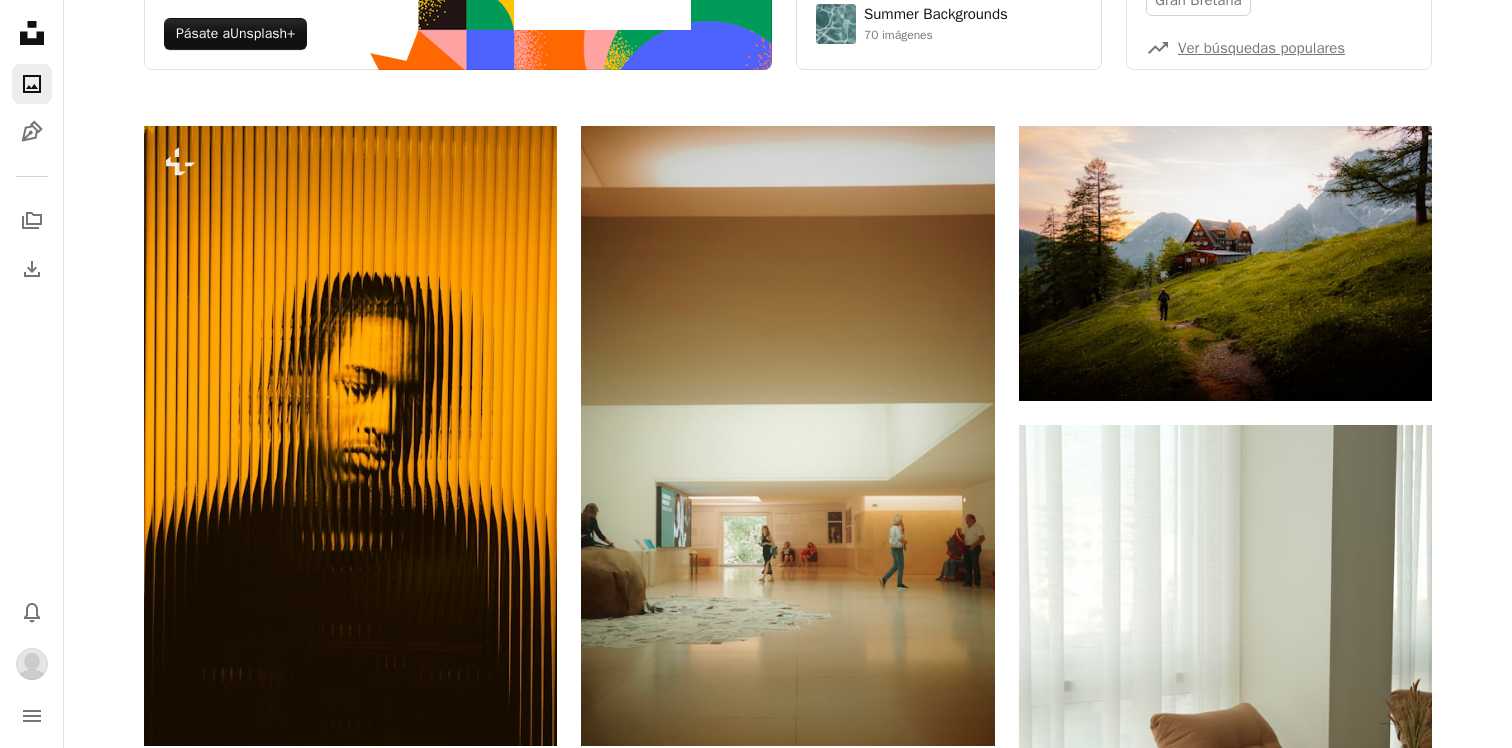 scroll, scrollTop: 409, scrollLeft: 0, axis: vertical 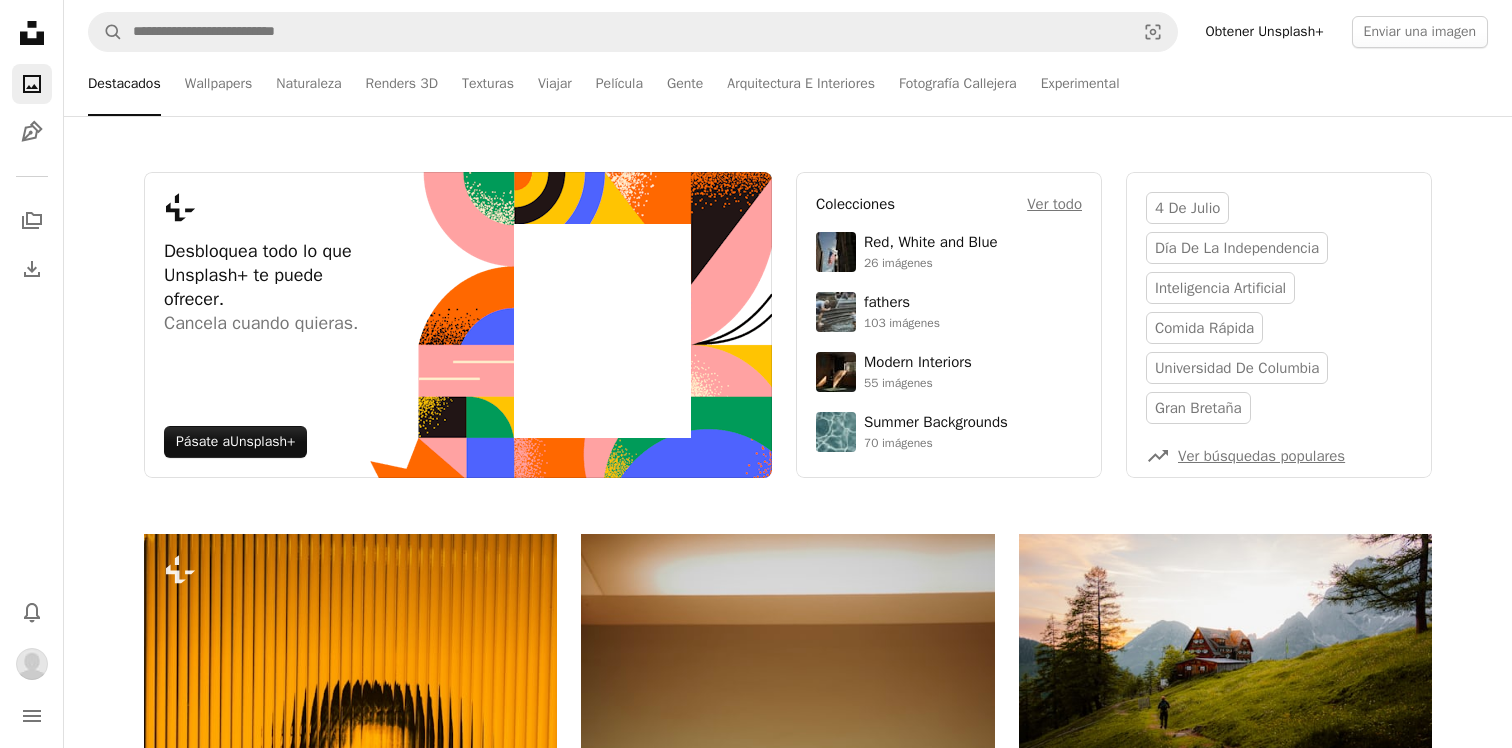 click on "Obtener Unsplash+" at bounding box center [1265, 32] 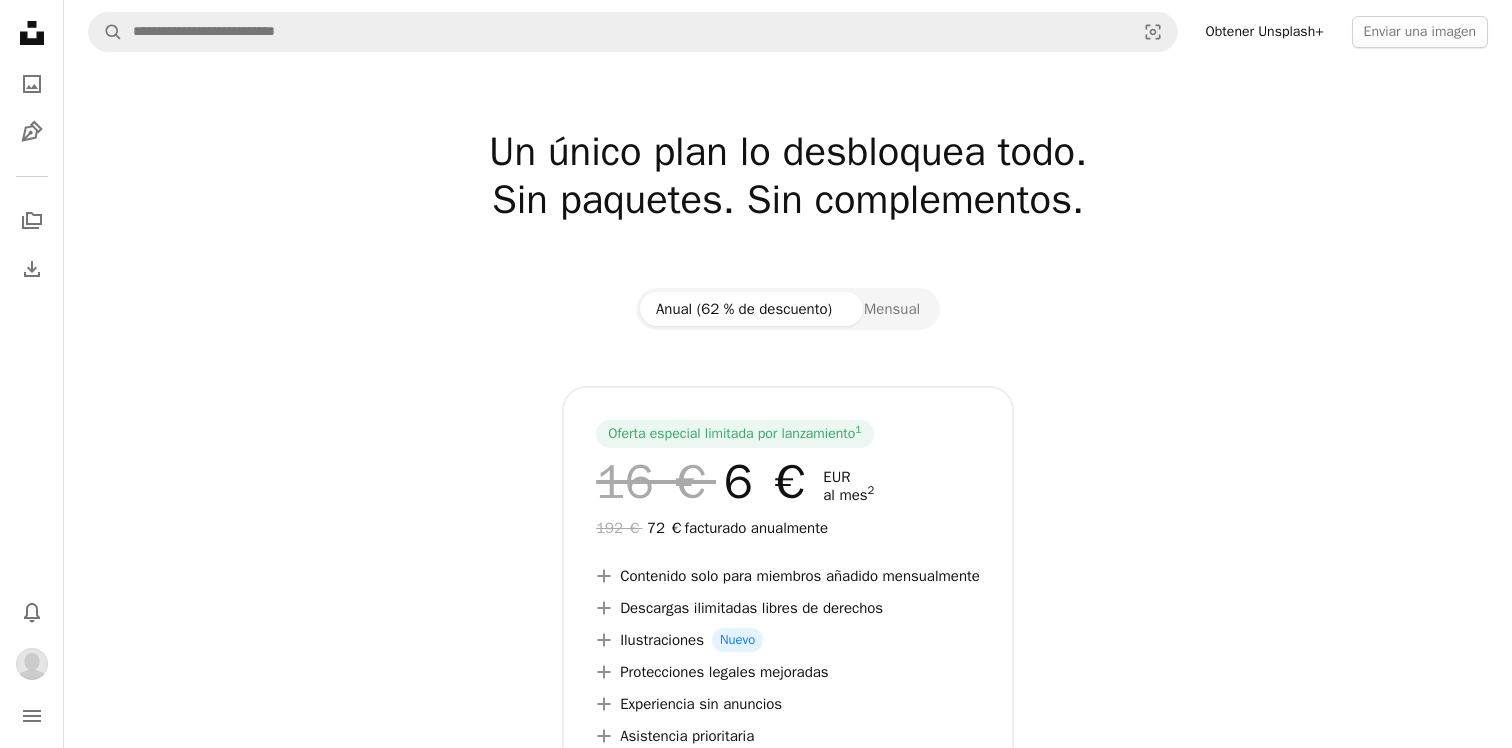 click on "Unsplash logo Página de inicio de Unsplash" 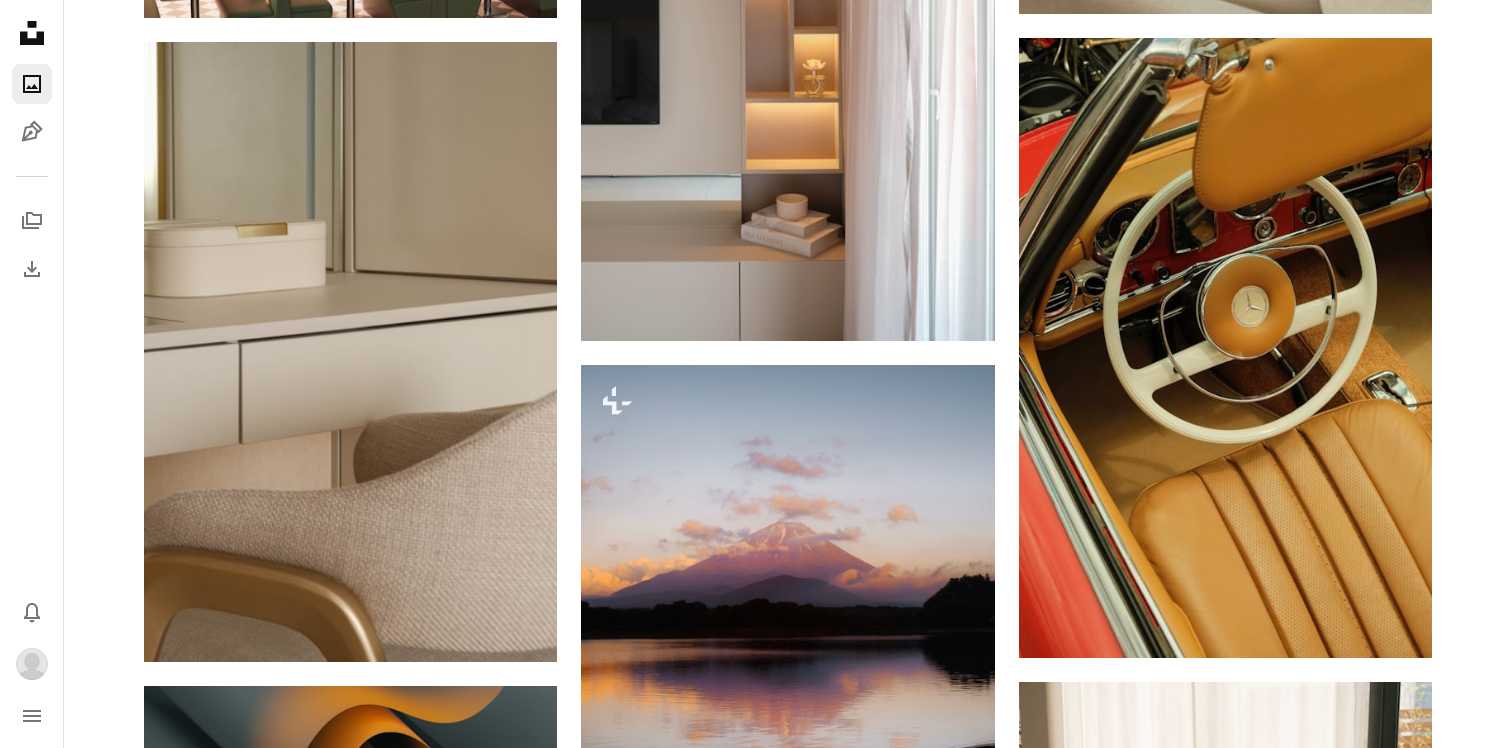 scroll, scrollTop: 1466, scrollLeft: 0, axis: vertical 